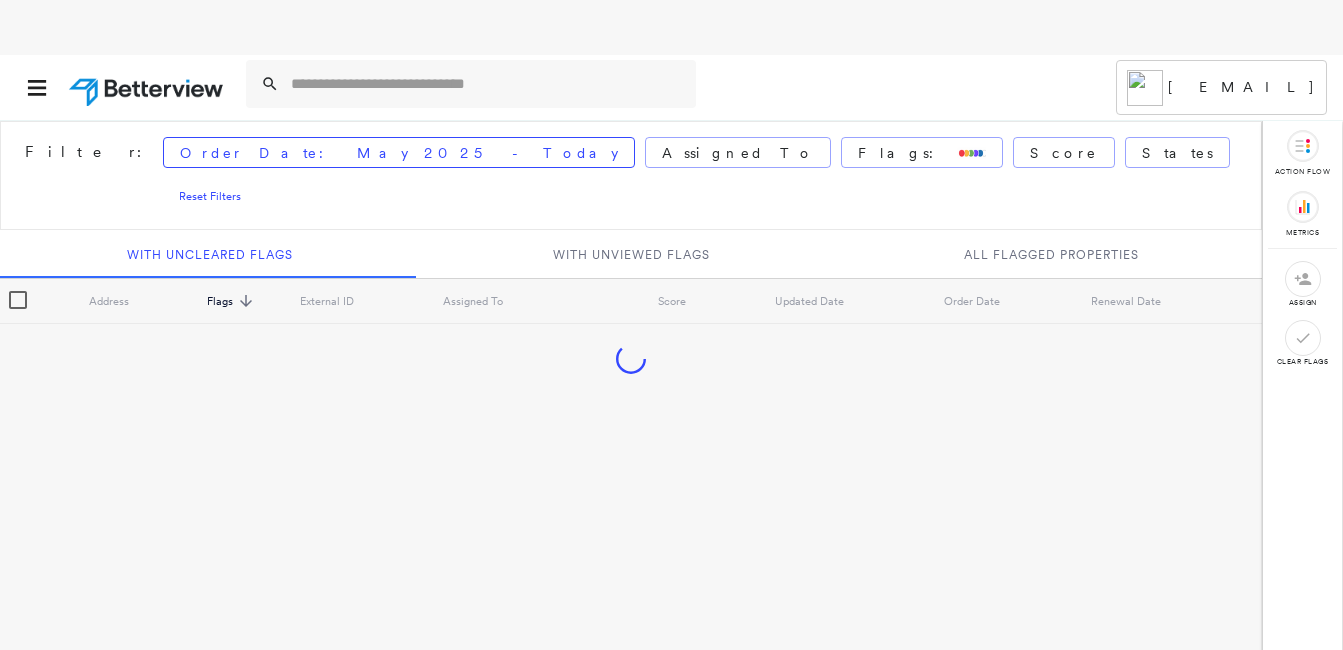 scroll, scrollTop: 0, scrollLeft: 0, axis: both 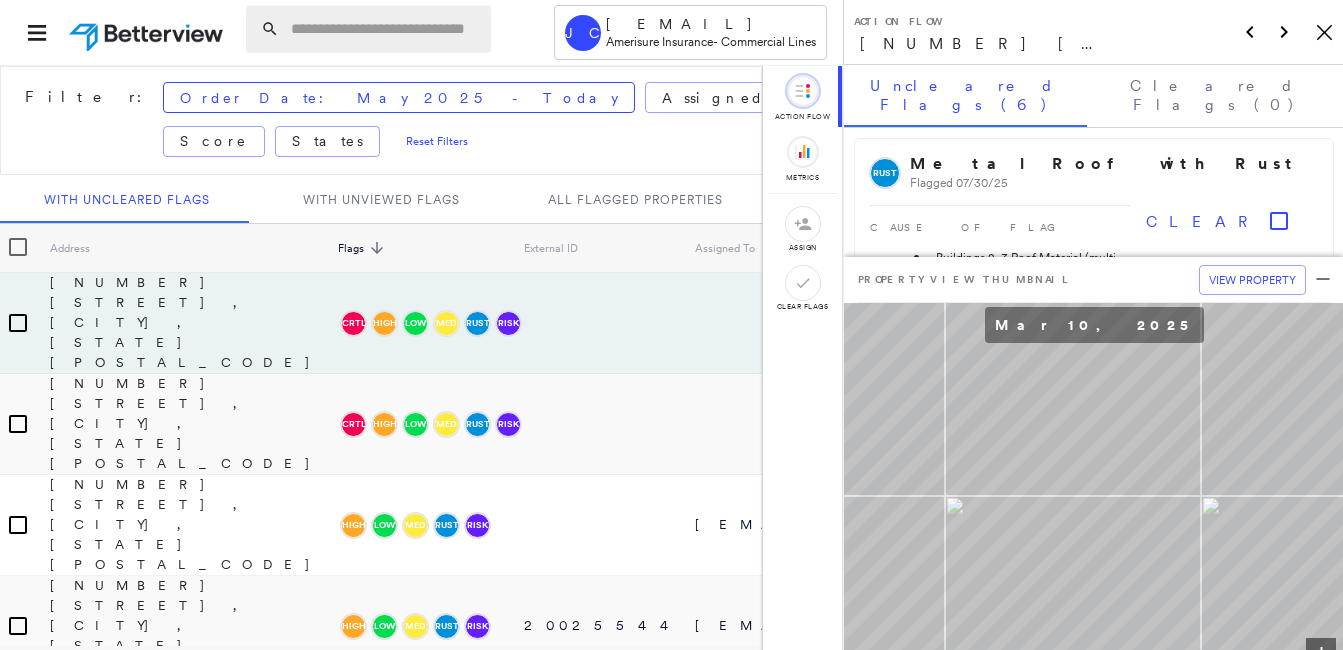 click at bounding box center [385, 29] 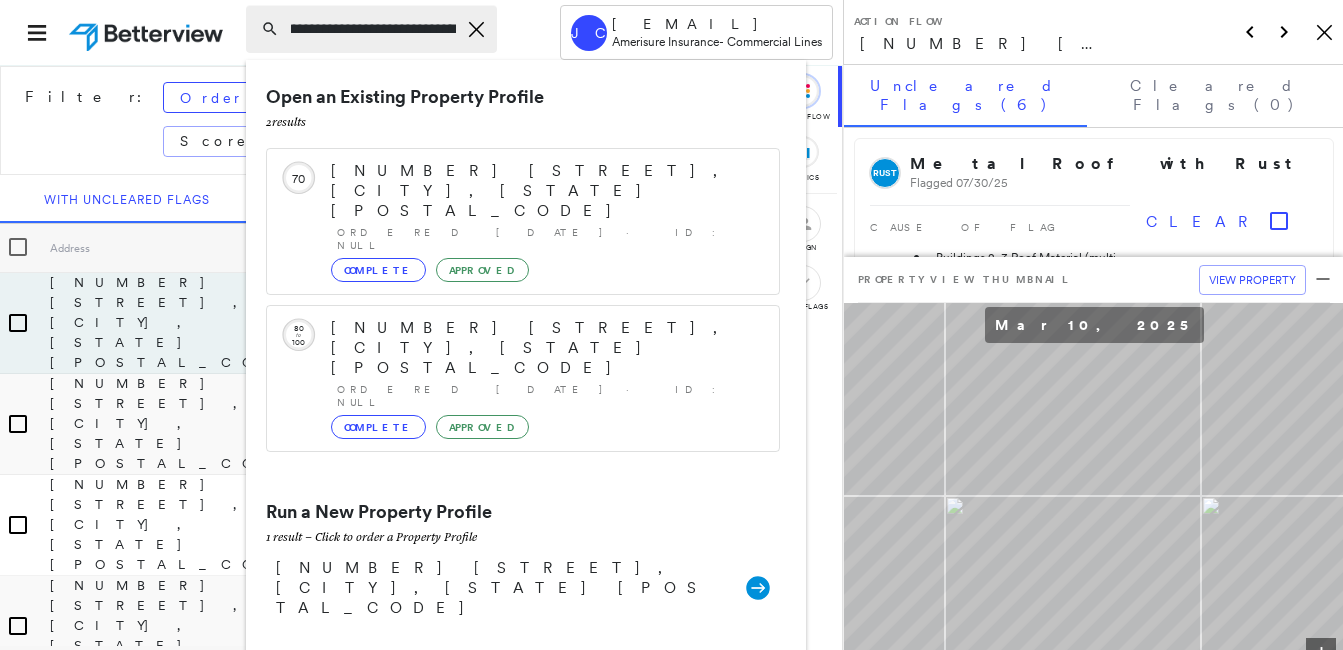 scroll, scrollTop: 0, scrollLeft: 99, axis: horizontal 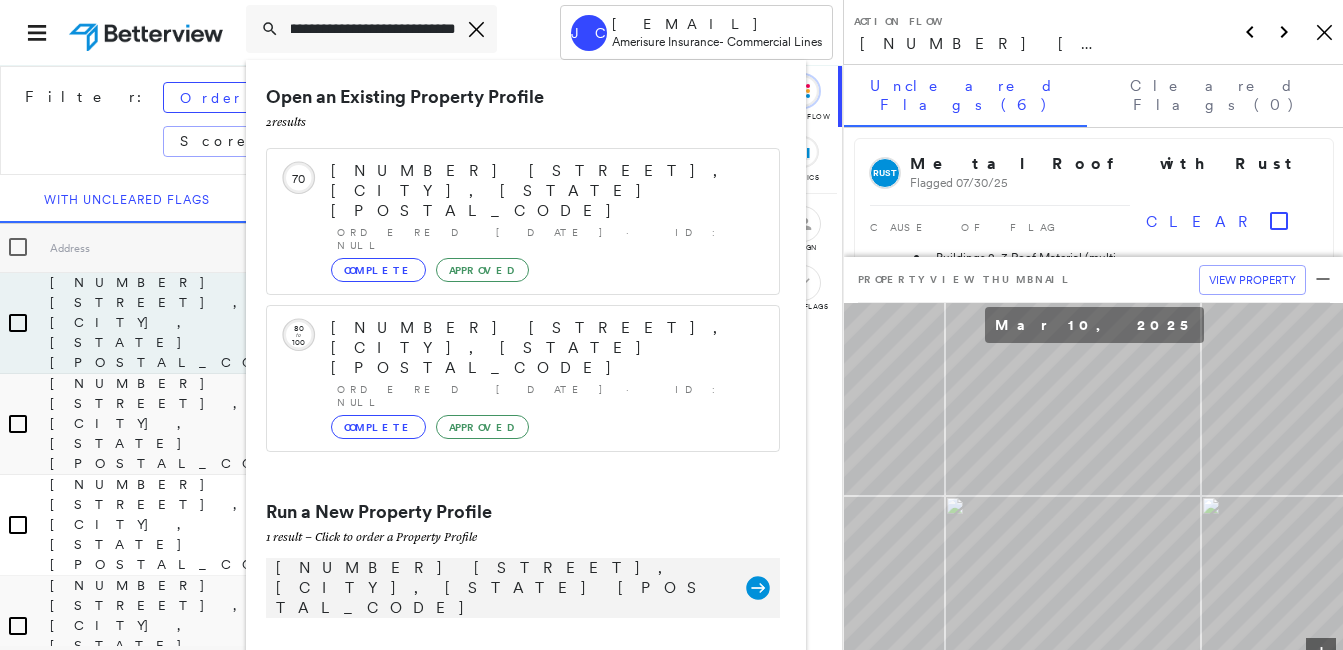 type on "**********" 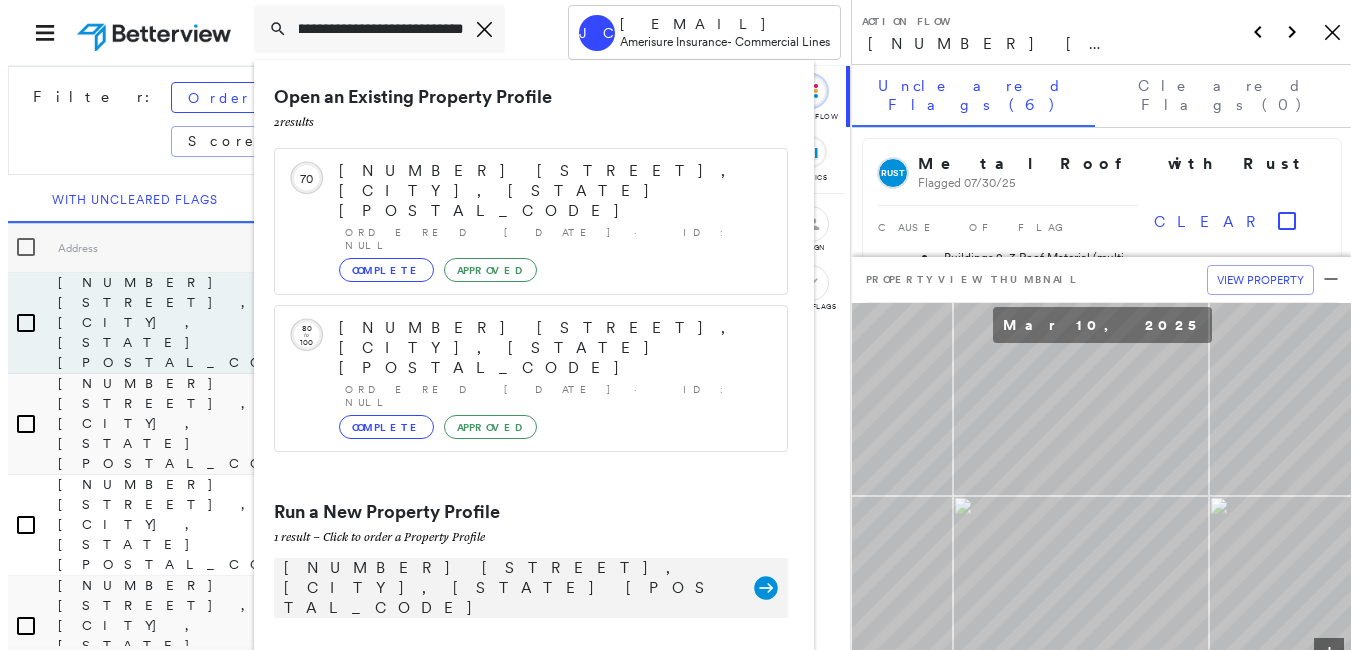 scroll, scrollTop: 0, scrollLeft: 0, axis: both 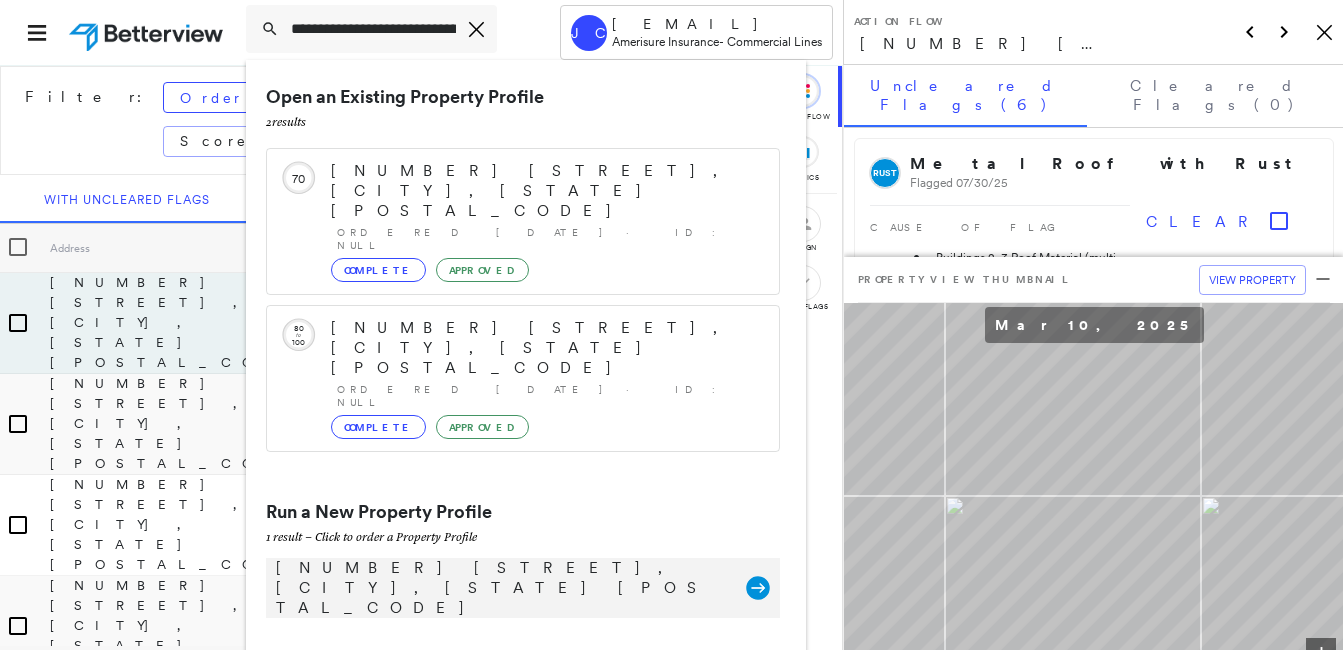 click on "[NUMBER] [STREET], [CITY], [STATE] [POSTAL_CODE]" at bounding box center (501, 588) 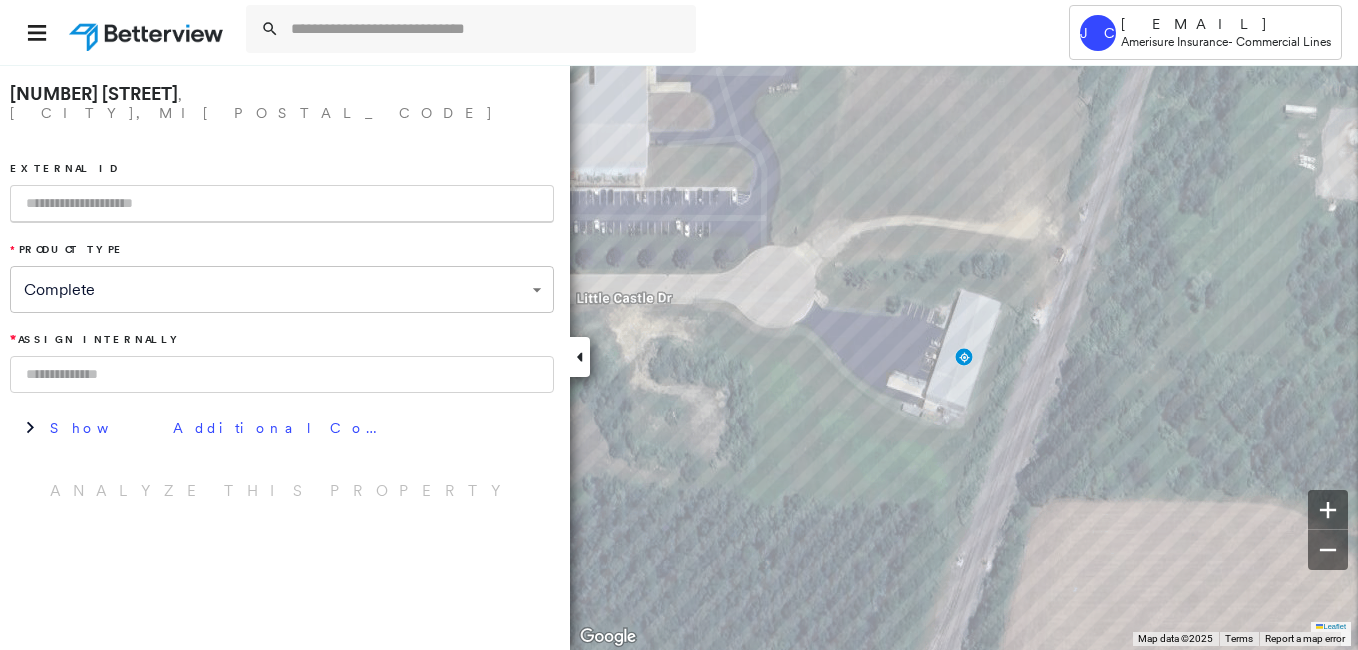 click at bounding box center [282, 204] 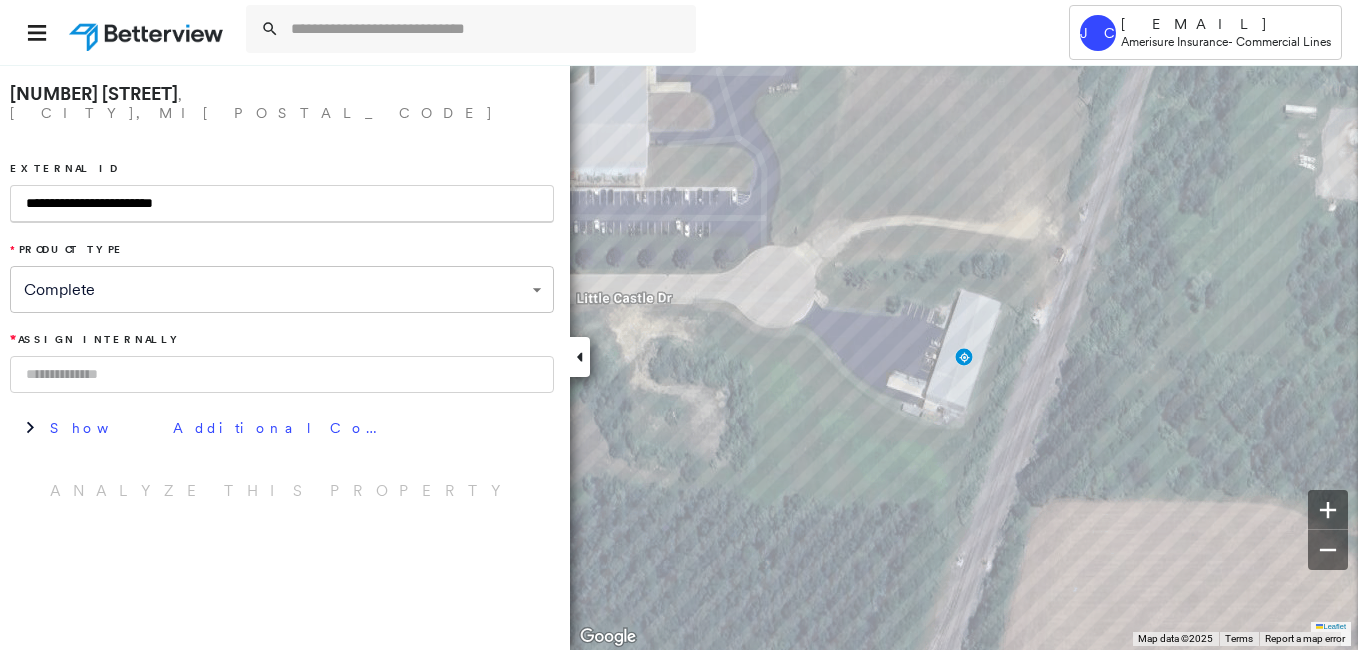type on "**********" 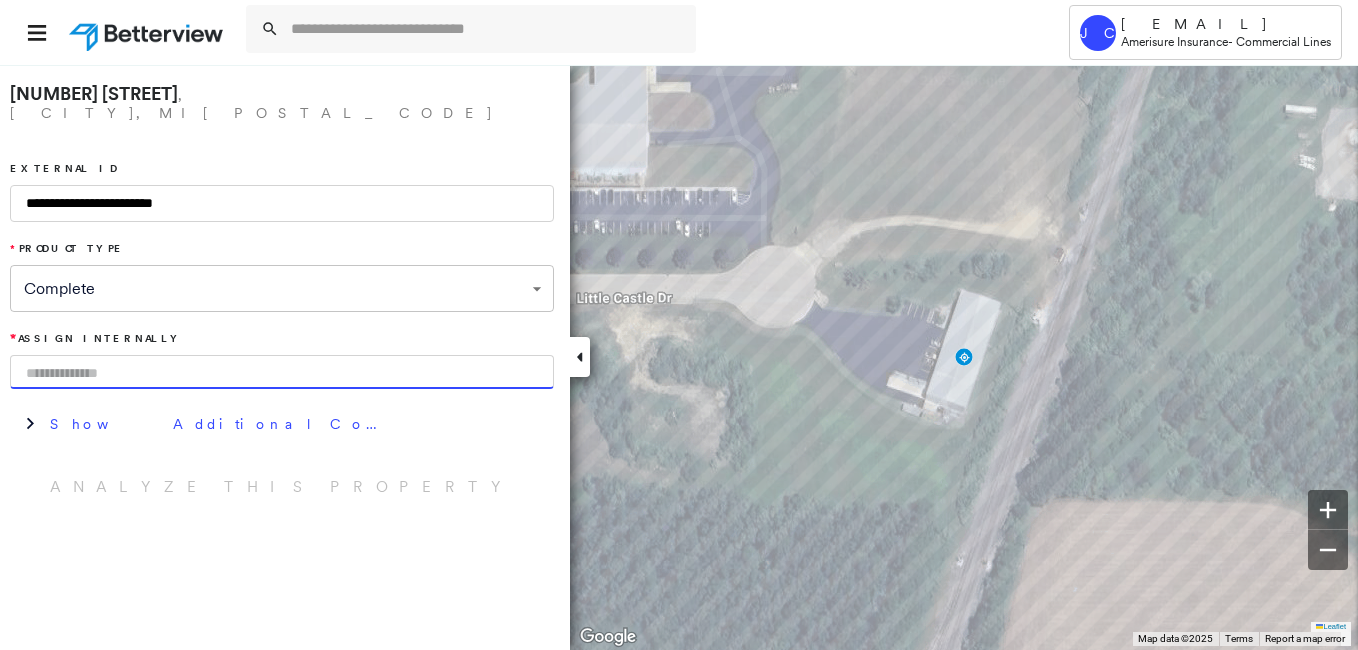 click at bounding box center (282, 372) 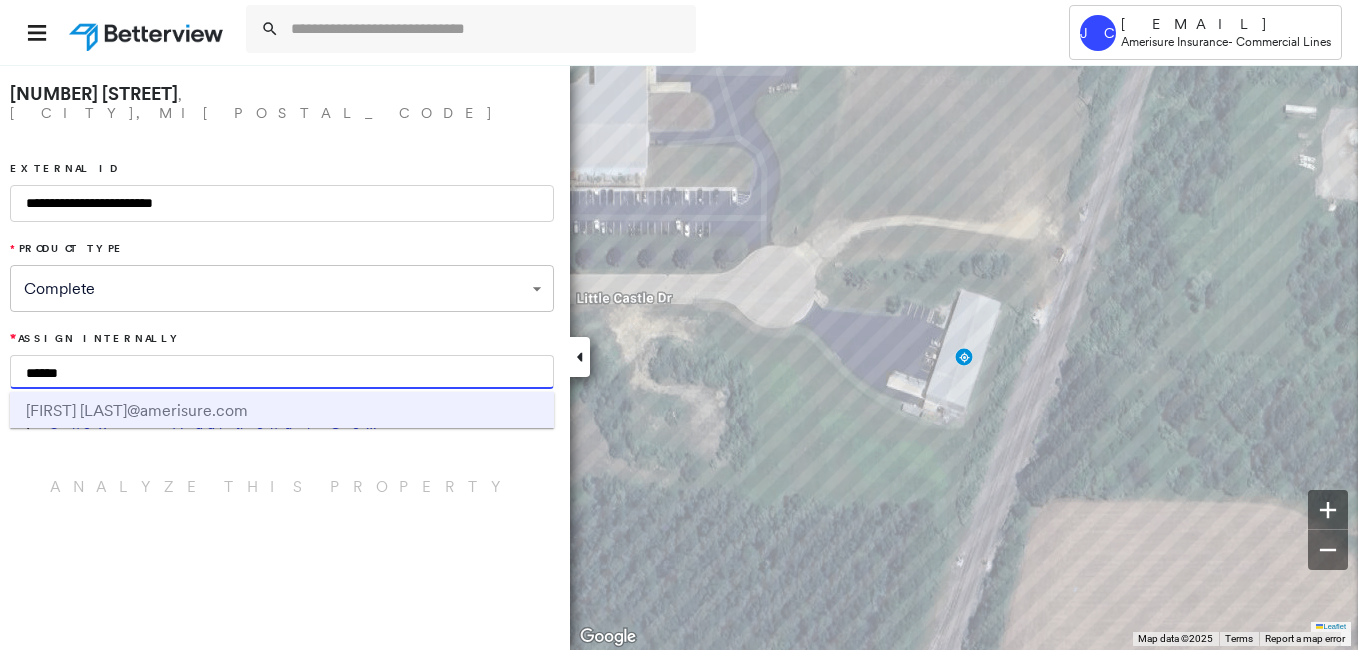 type on "******" 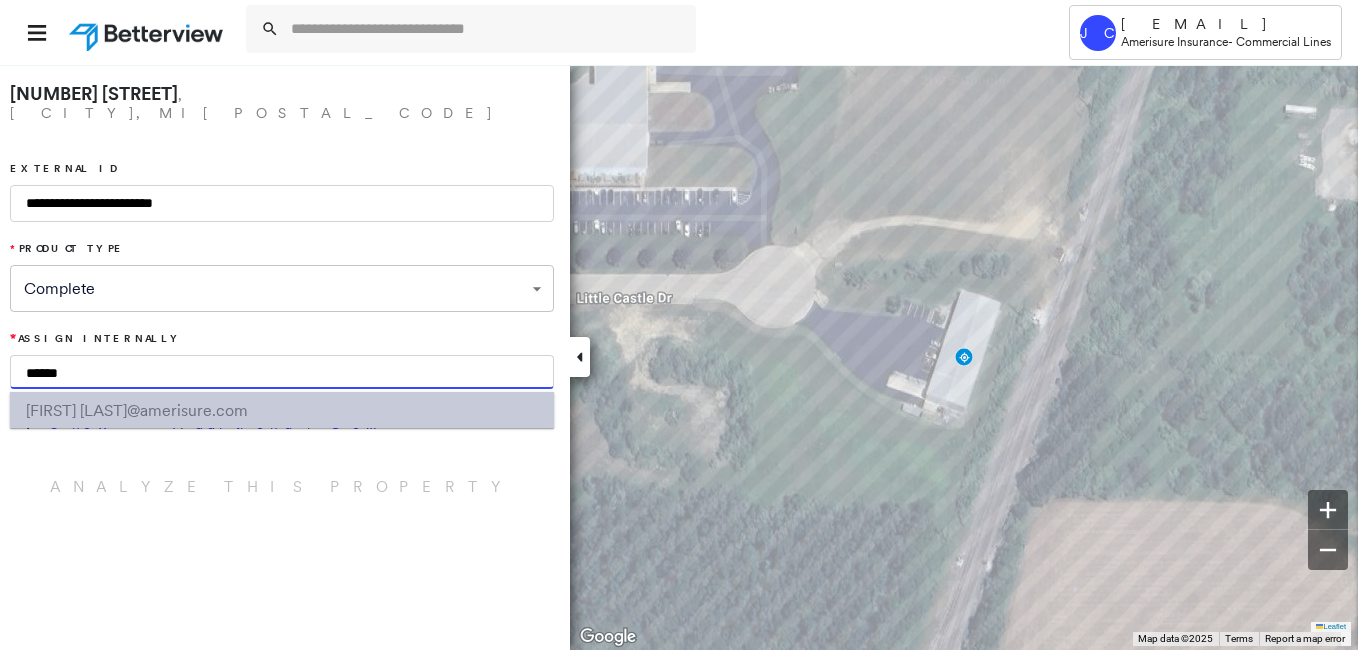 click on "[FIRST] [LAST]" at bounding box center [76, 410] 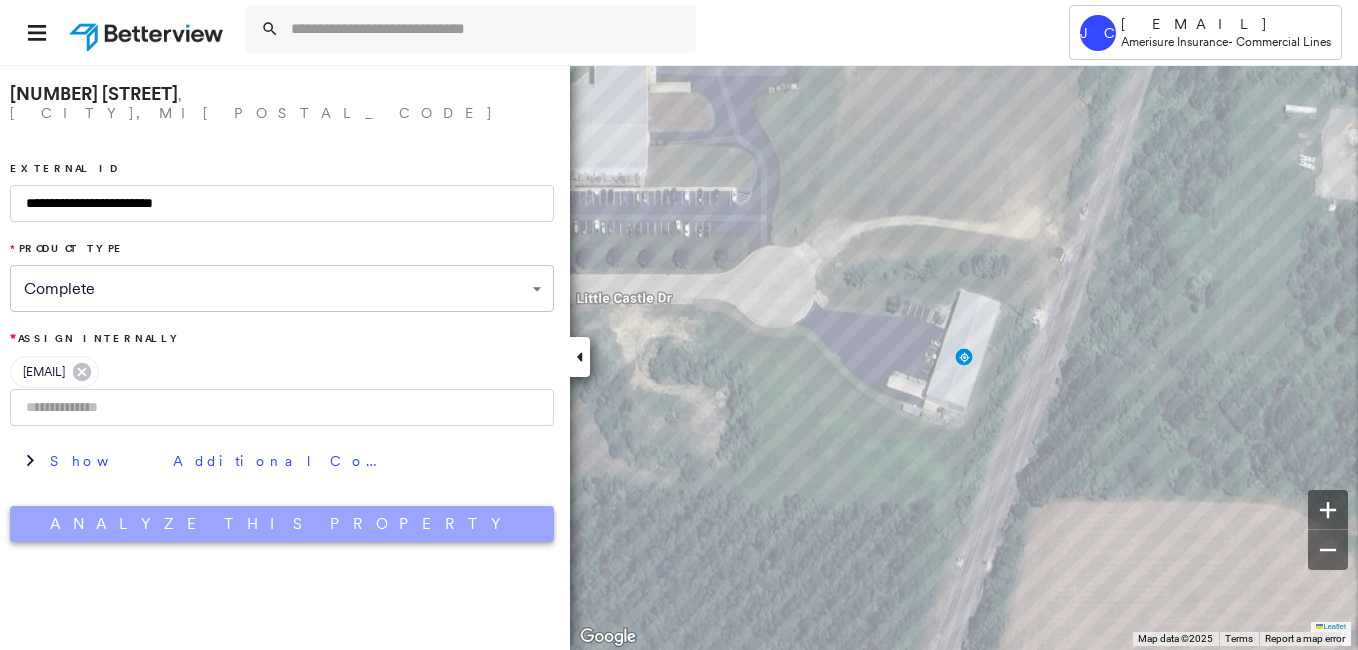 click on "Analyze This Property" at bounding box center [282, 524] 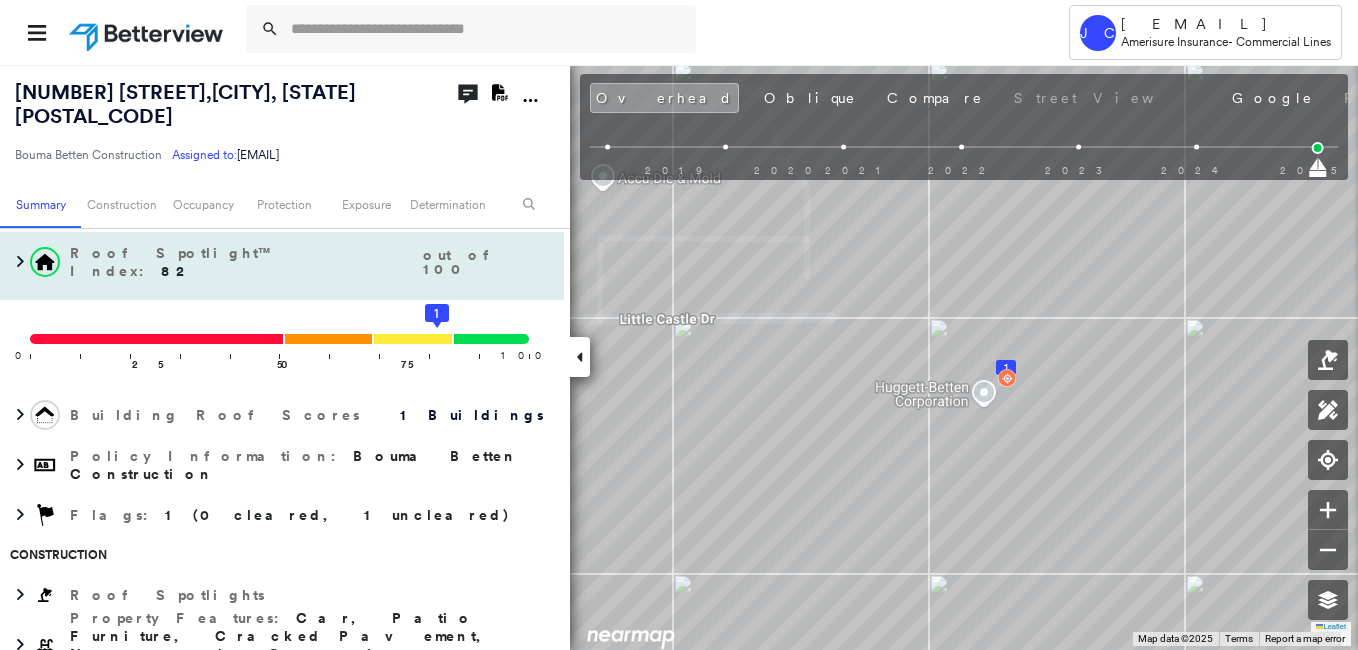 scroll, scrollTop: 0, scrollLeft: 0, axis: both 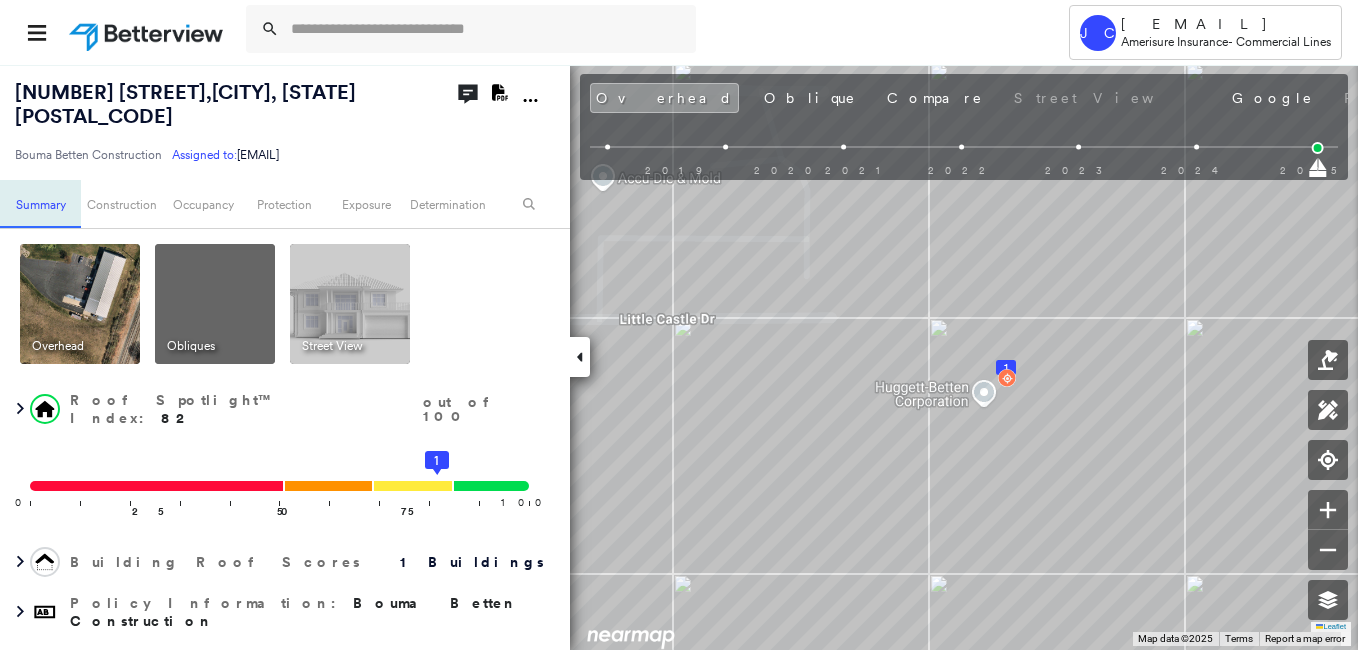 click on "Summary" at bounding box center [40, 204] 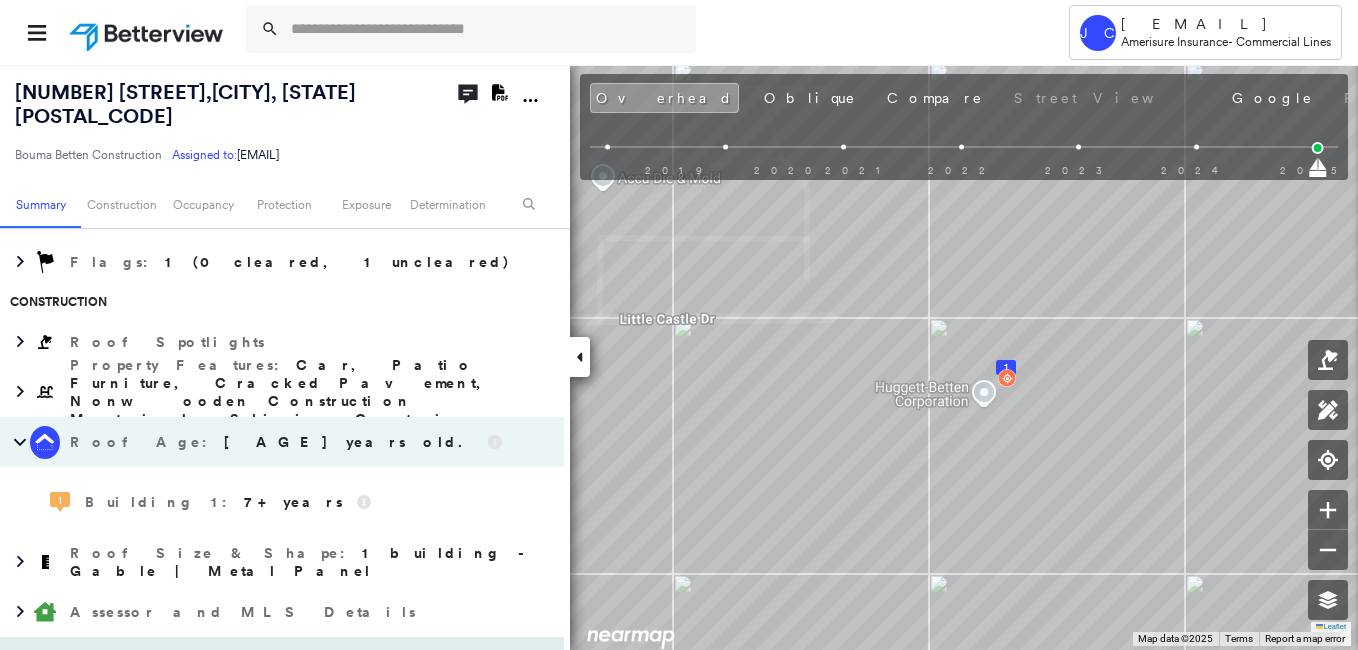 scroll, scrollTop: 0, scrollLeft: 0, axis: both 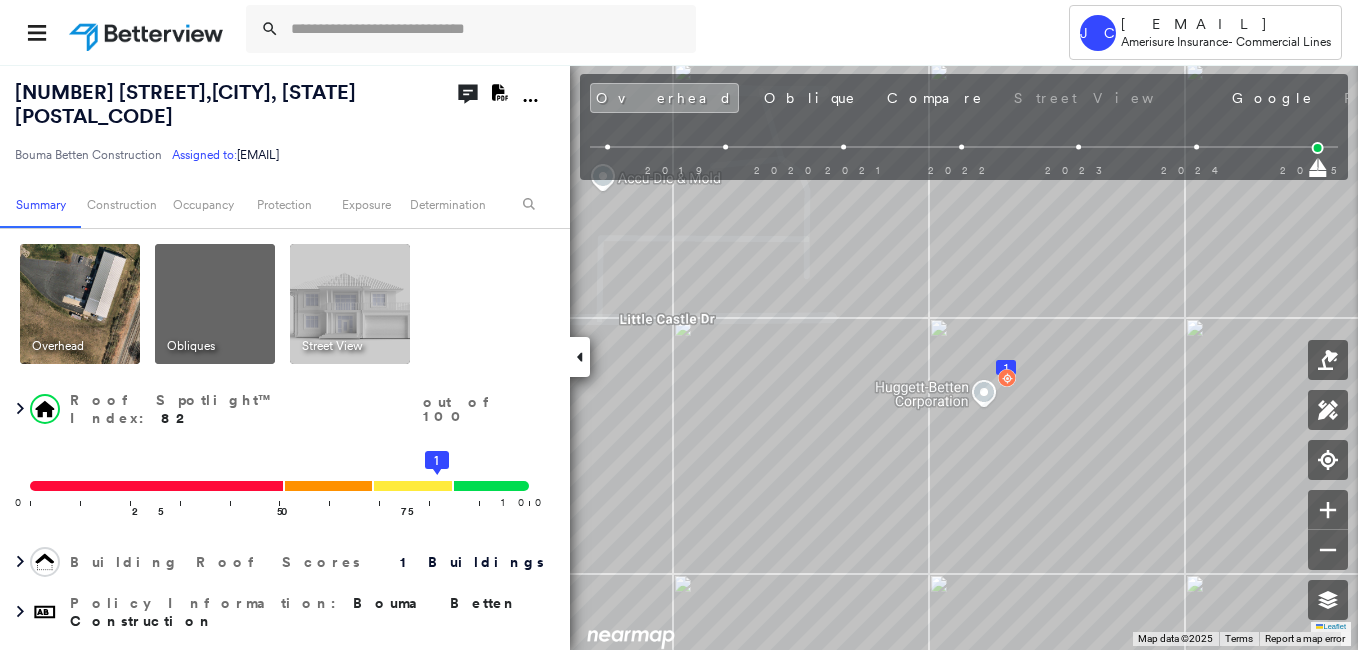 click on "Download PDF Report" 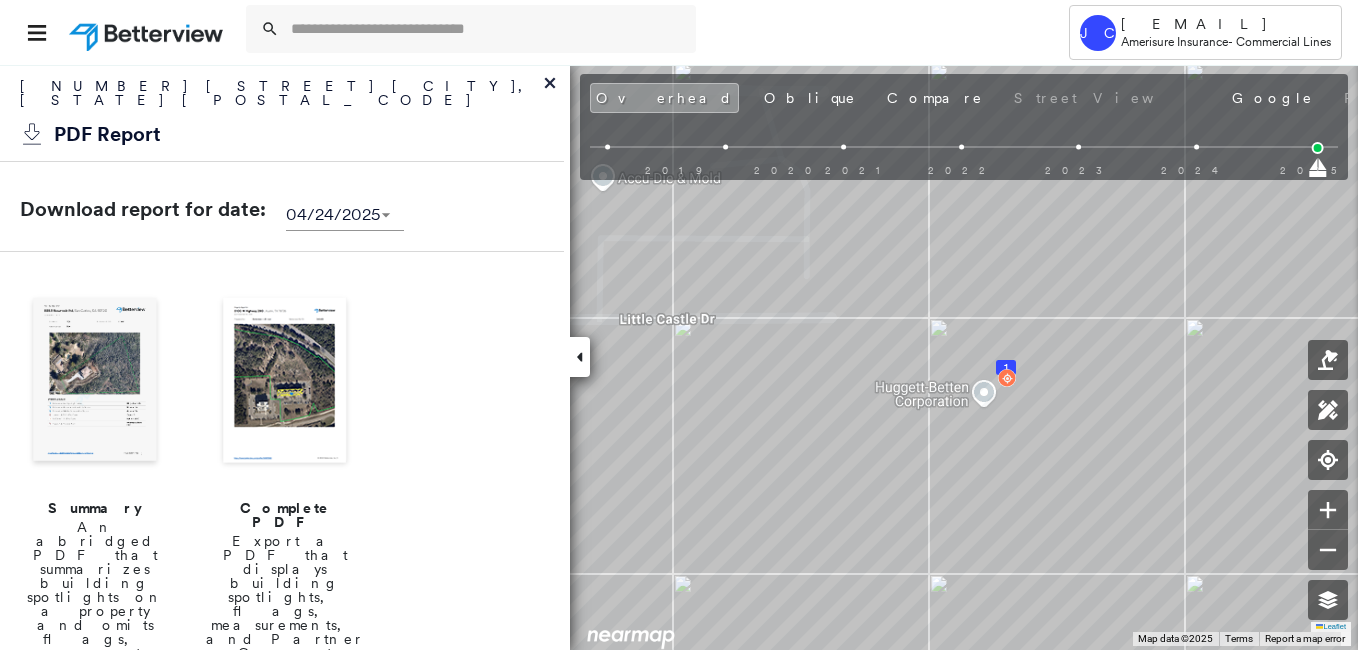 click at bounding box center (285, 382) 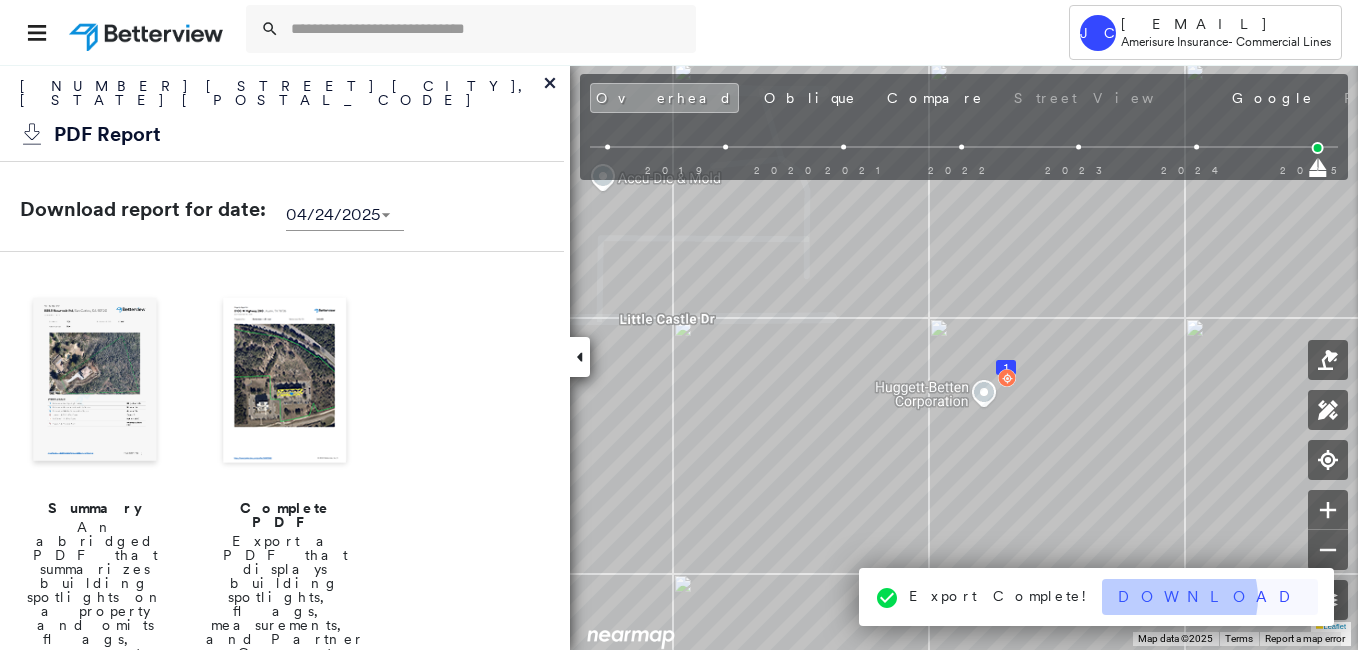 click on "Download" at bounding box center (1210, 597) 